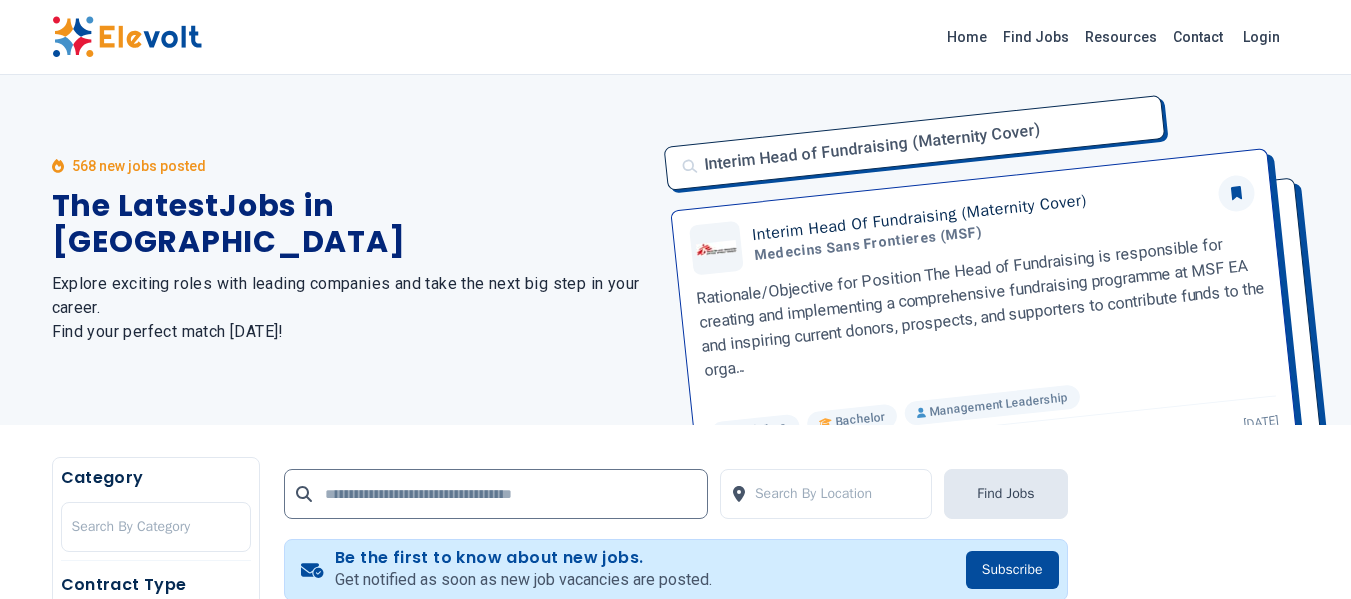scroll, scrollTop: 2296, scrollLeft: 0, axis: vertical 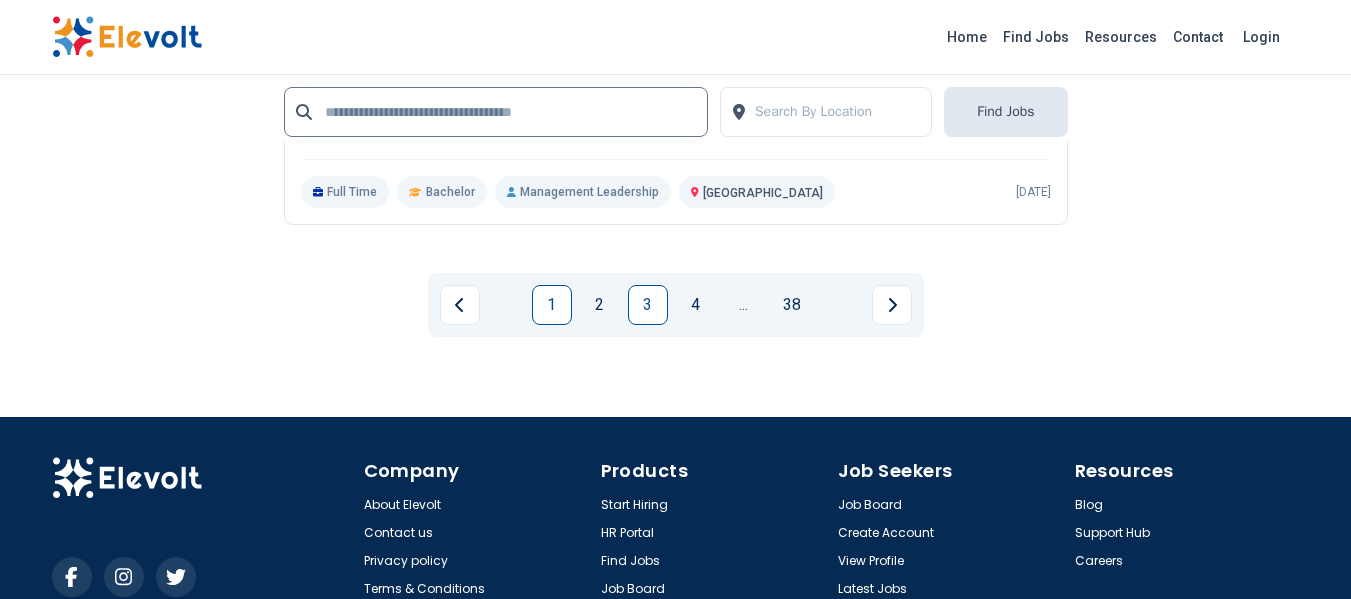 click on "1" at bounding box center [552, 305] 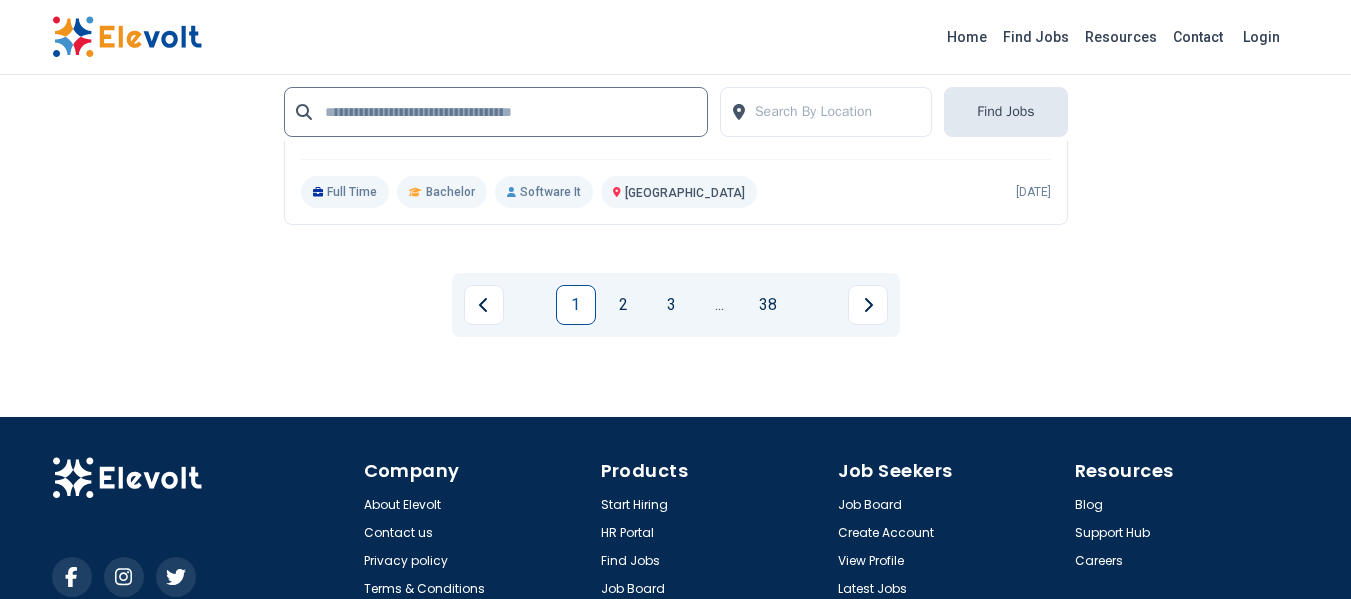 scroll, scrollTop: 0, scrollLeft: 0, axis: both 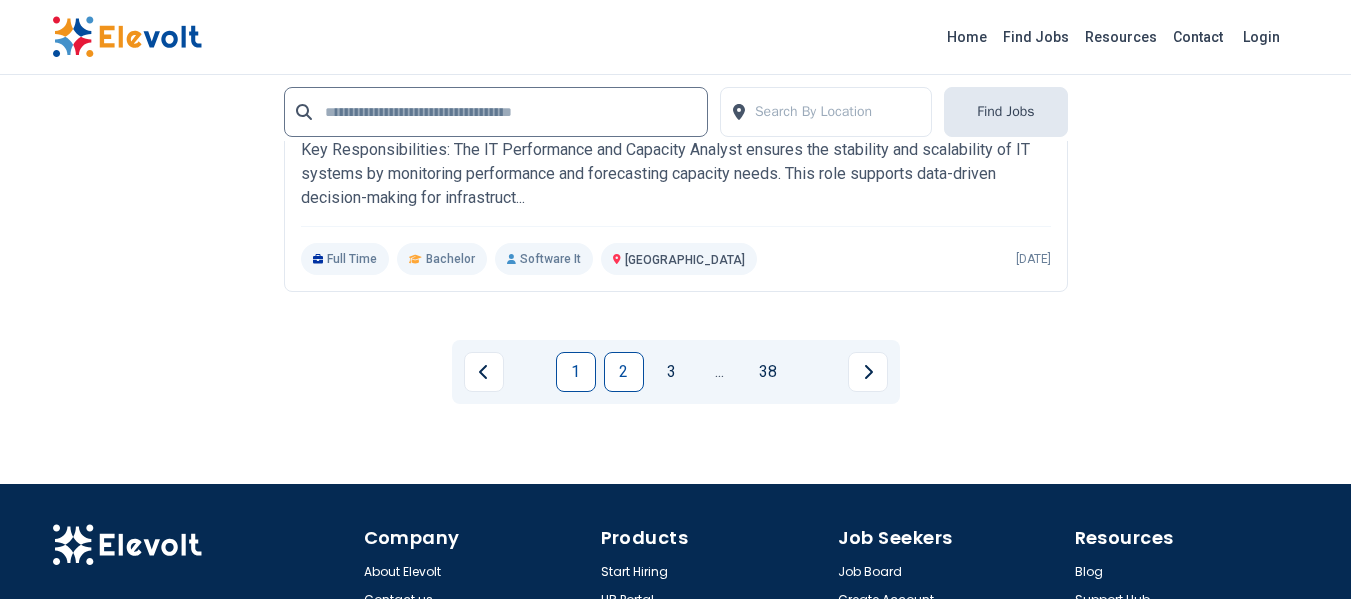 click on "2" at bounding box center (624, 372) 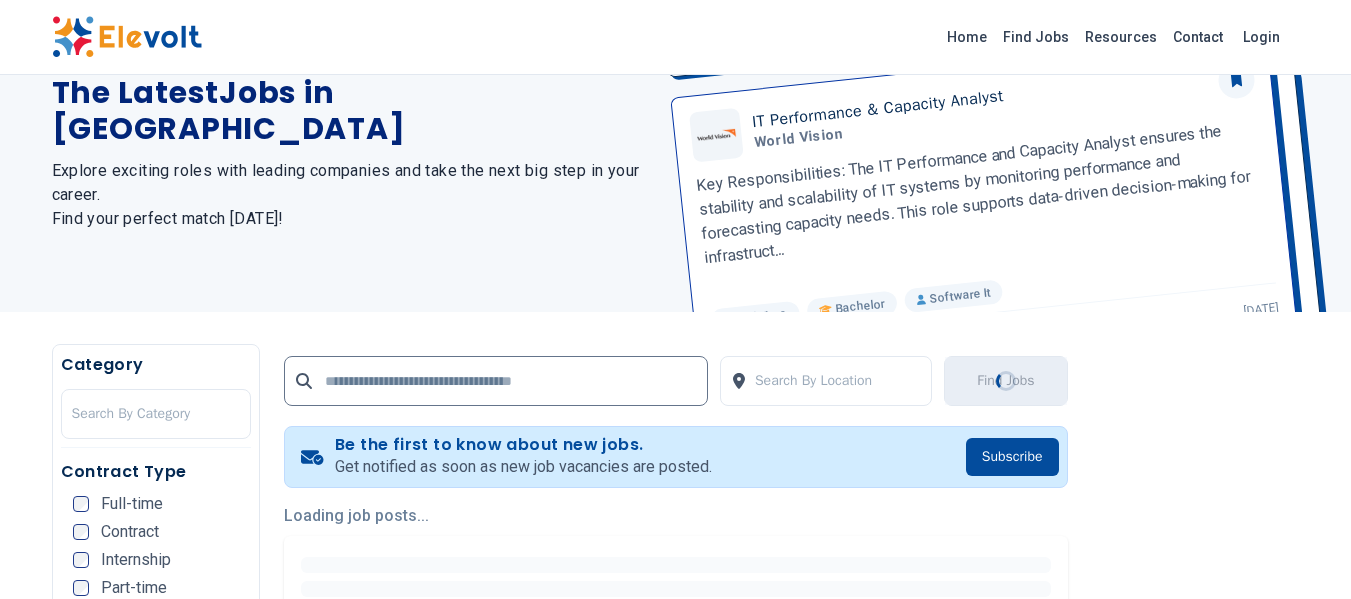 scroll, scrollTop: 0, scrollLeft: 0, axis: both 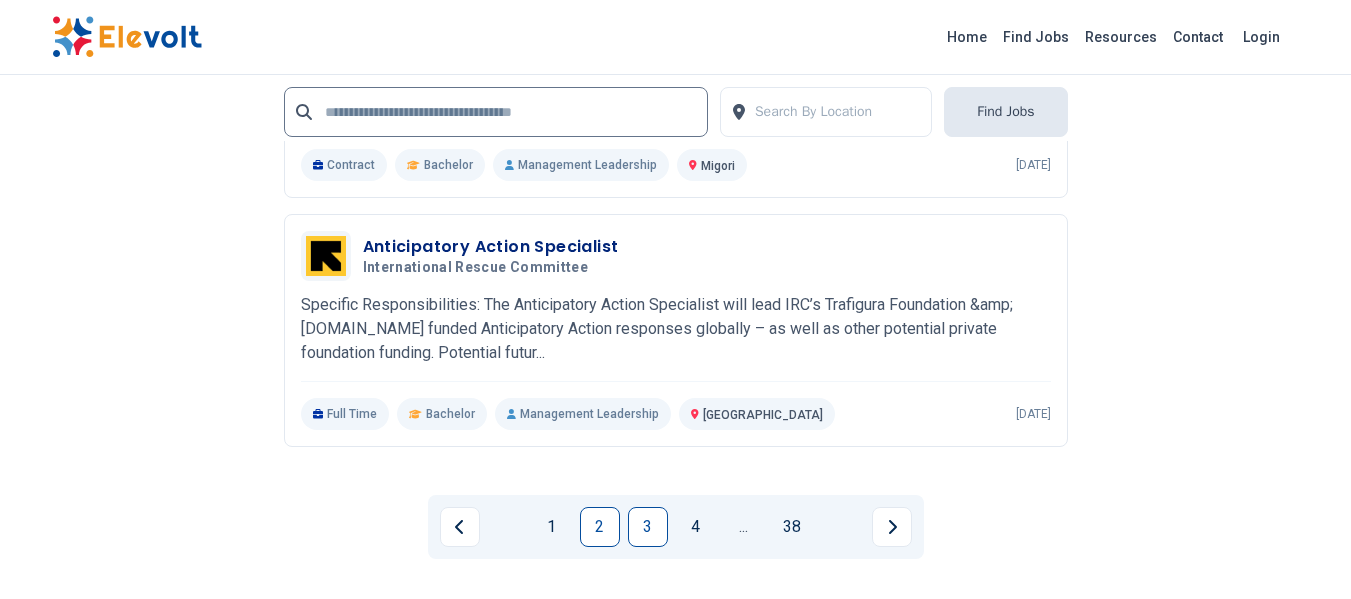 click on "3" at bounding box center [648, 527] 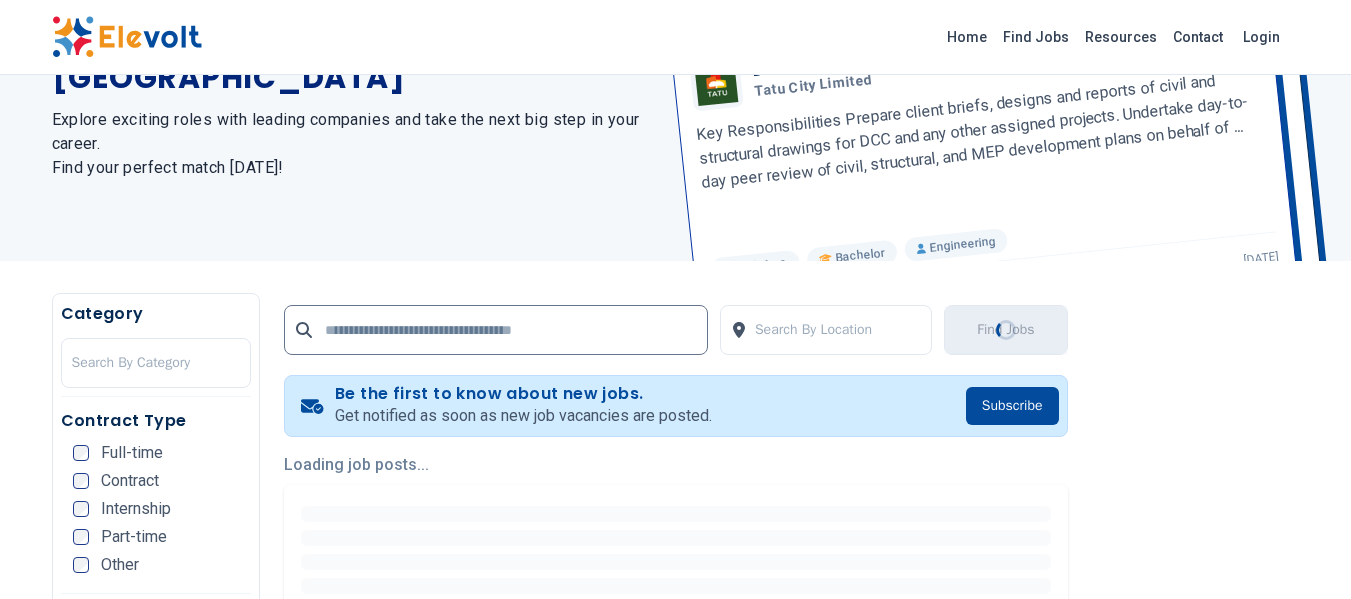 scroll, scrollTop: 0, scrollLeft: 0, axis: both 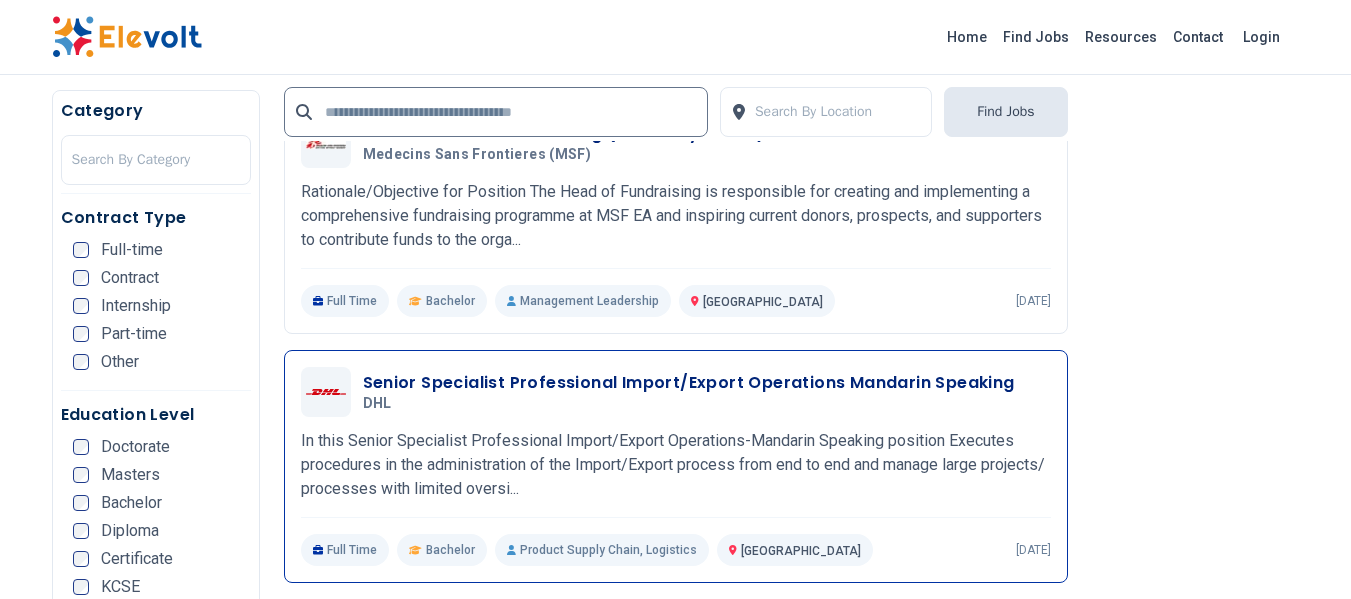 click on "In this Senior Specialist Professional Import/Export Operations-Mandarin Speaking position
Executes procedures in the administration of the Import/Export process from end to end and manage large projects/ processes with limited oversi..." at bounding box center (676, 465) 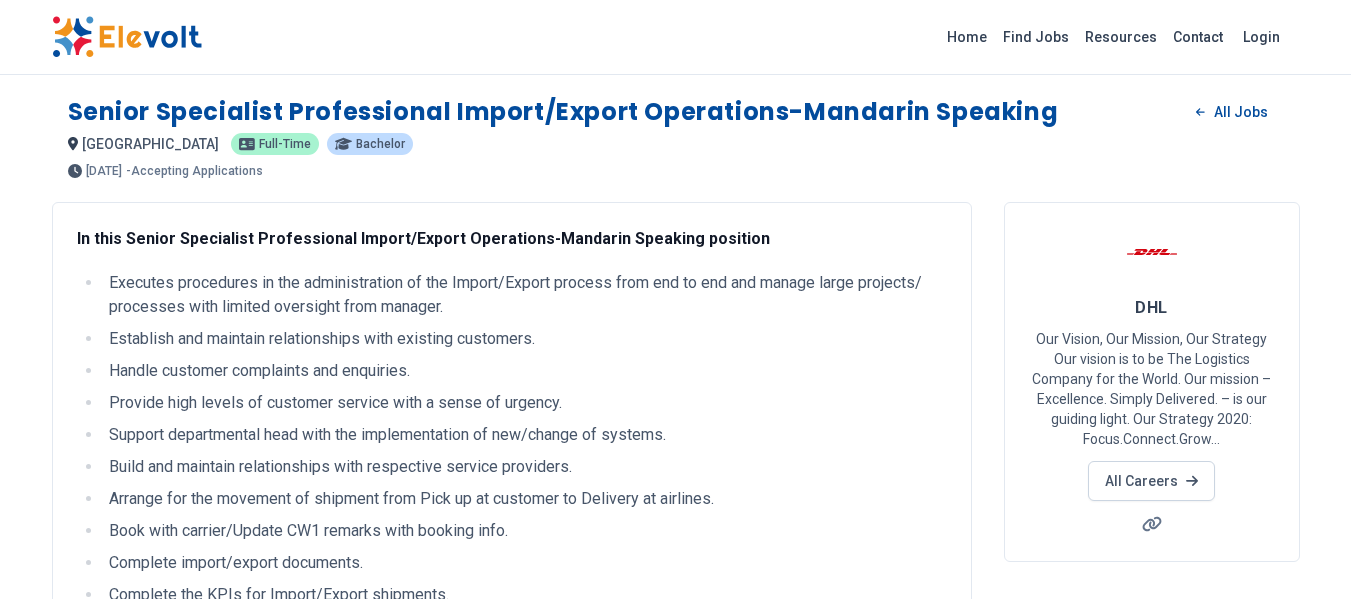 scroll, scrollTop: 282, scrollLeft: 0, axis: vertical 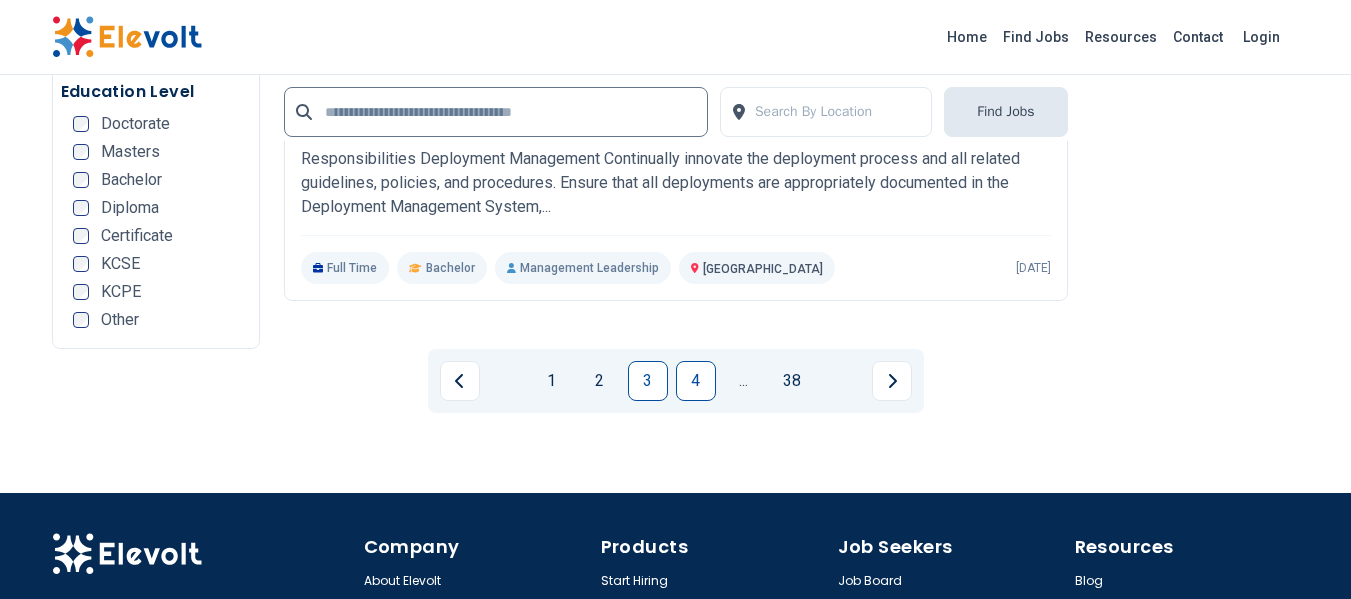 click on "4" at bounding box center [696, 381] 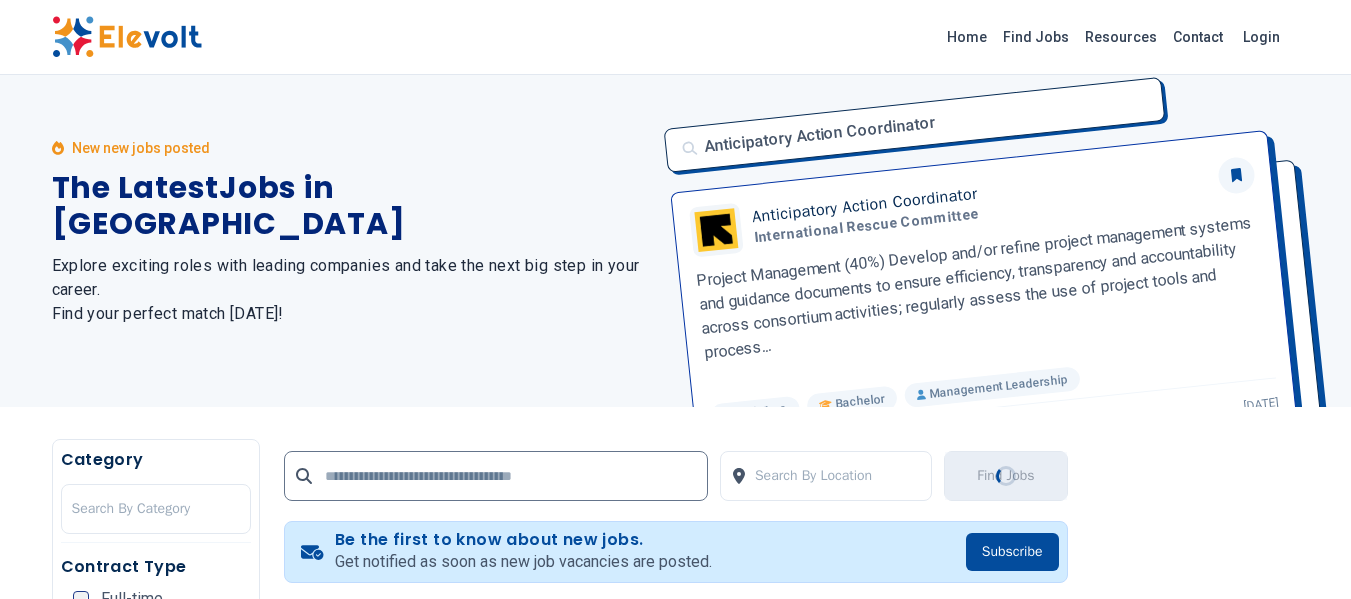 scroll, scrollTop: 0, scrollLeft: 0, axis: both 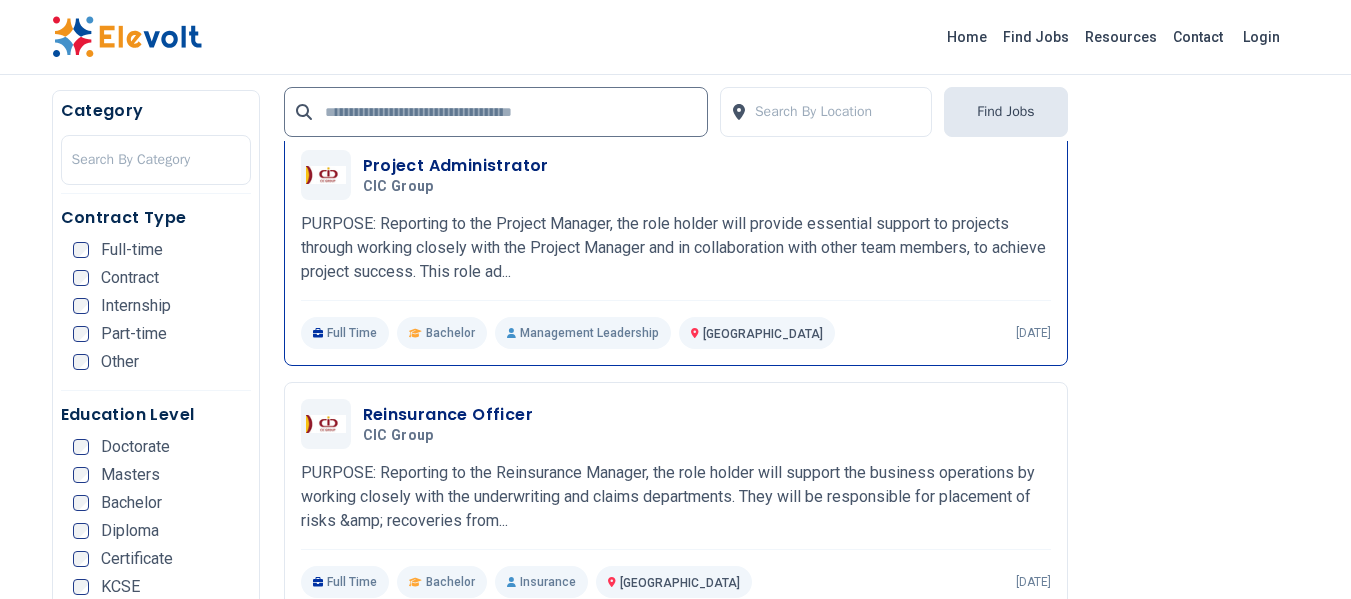 click on "Project Administrator CIC group 07/02/2025 08/01/2025" at bounding box center [707, 175] 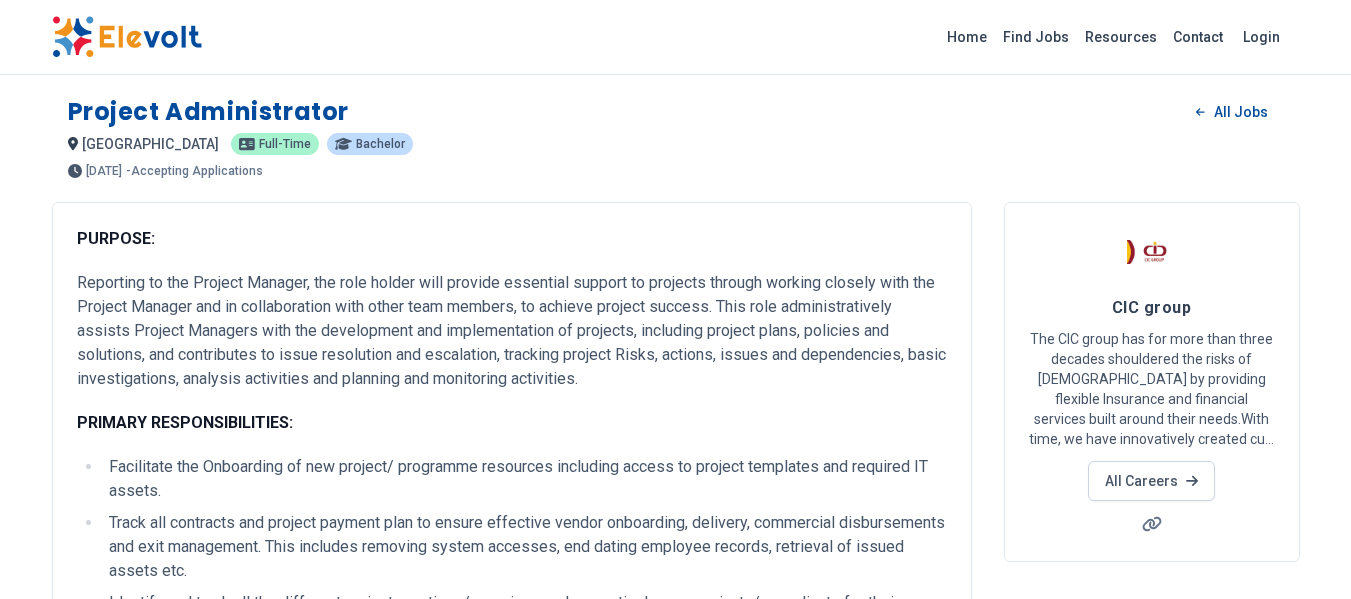 scroll, scrollTop: 324, scrollLeft: 0, axis: vertical 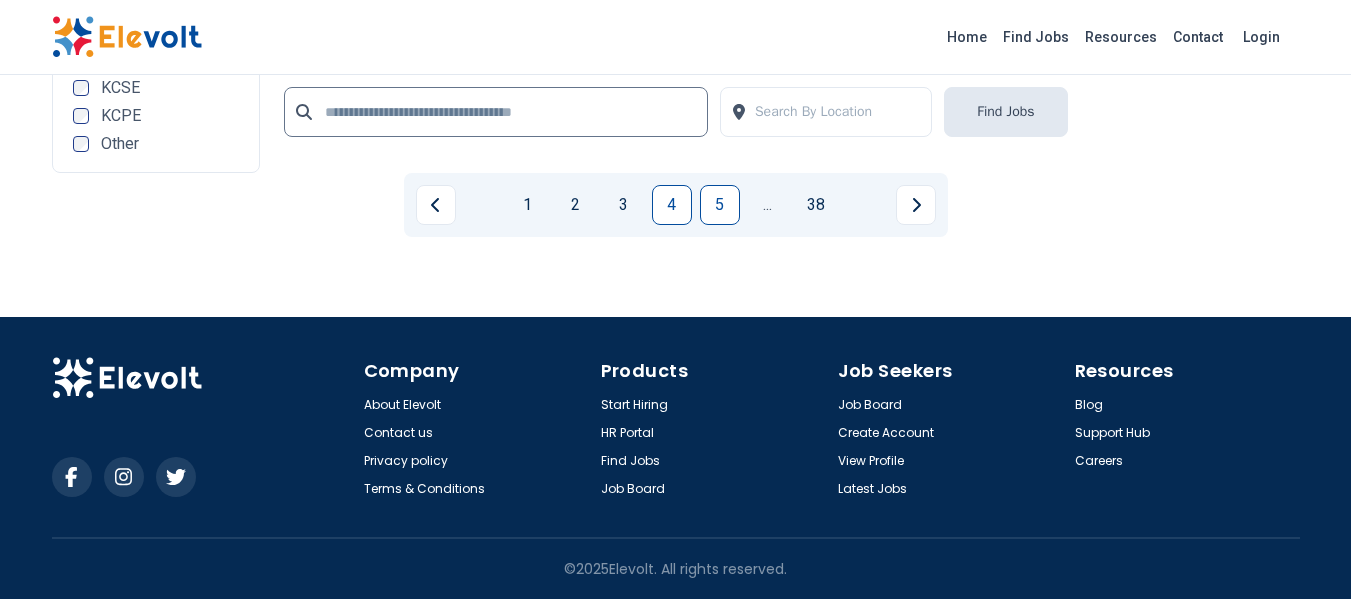 click on "5" at bounding box center [720, 205] 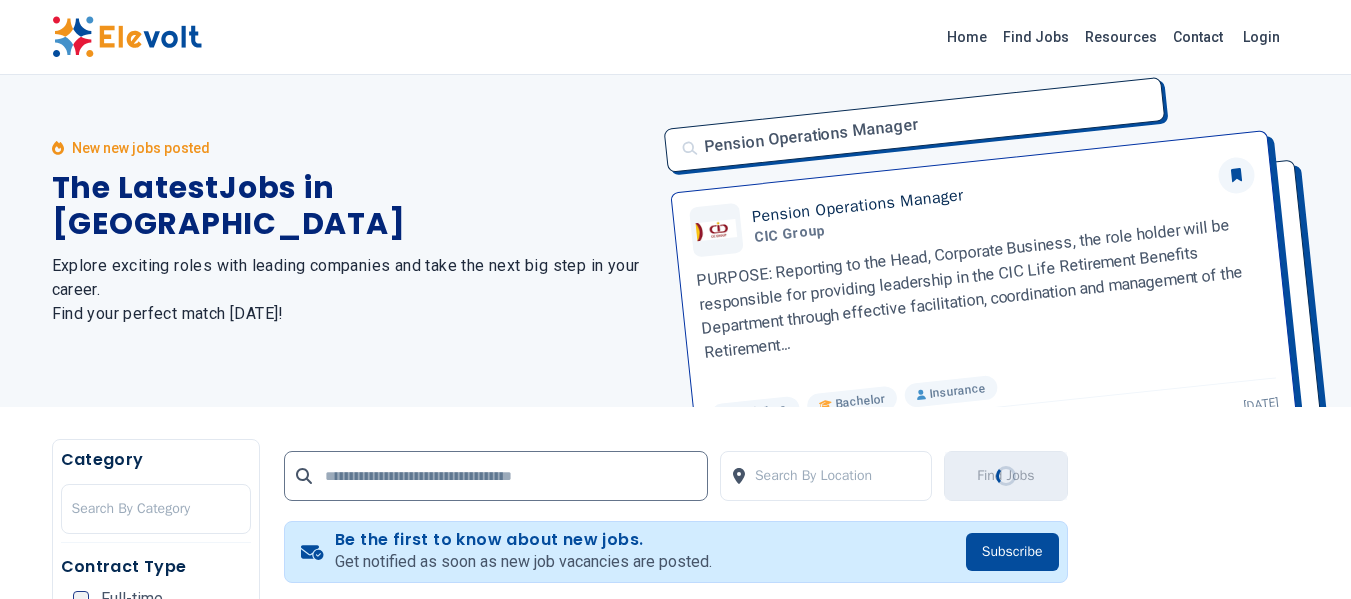 scroll, scrollTop: 0, scrollLeft: 0, axis: both 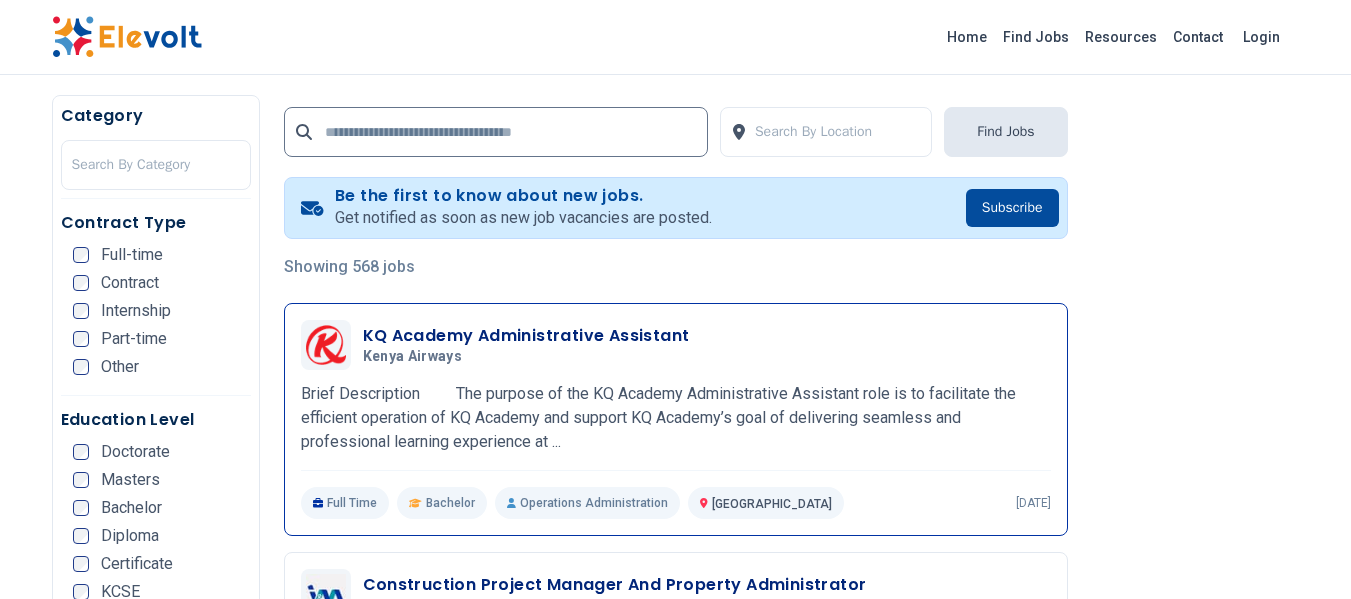 click on "KQ Academy Administrative Assistant Kenya Airways 07/02/2025 08/01/2025 Nairobi KE Brief Description
The purpose of the KQ Academy Administrative Assistant role is to facilitate the efficient operation of KQ Academy and support KQ Academy’s goal of delivering seamless and professional learning experience at ... Brief Description
The purpose of the KQ Academy Administrative Assistant role is to facilitate the efficient operation of KQ Academy and support KQ Academy’s goal of delivering seamless and professional learning experience at the Pride Centre.
Detailed Description
Principal Accountabilities (Responsibility)
Receive guests and deliveries to KQ Academy to ensure effective customer service.
Maintaining up to date and accurate administrative records
Act as a point-of-contact for KQ Academy customers.
Support the booking and setting up classrooms and training venues.
Ensure timely billing of student fee payments" at bounding box center [676, 419] 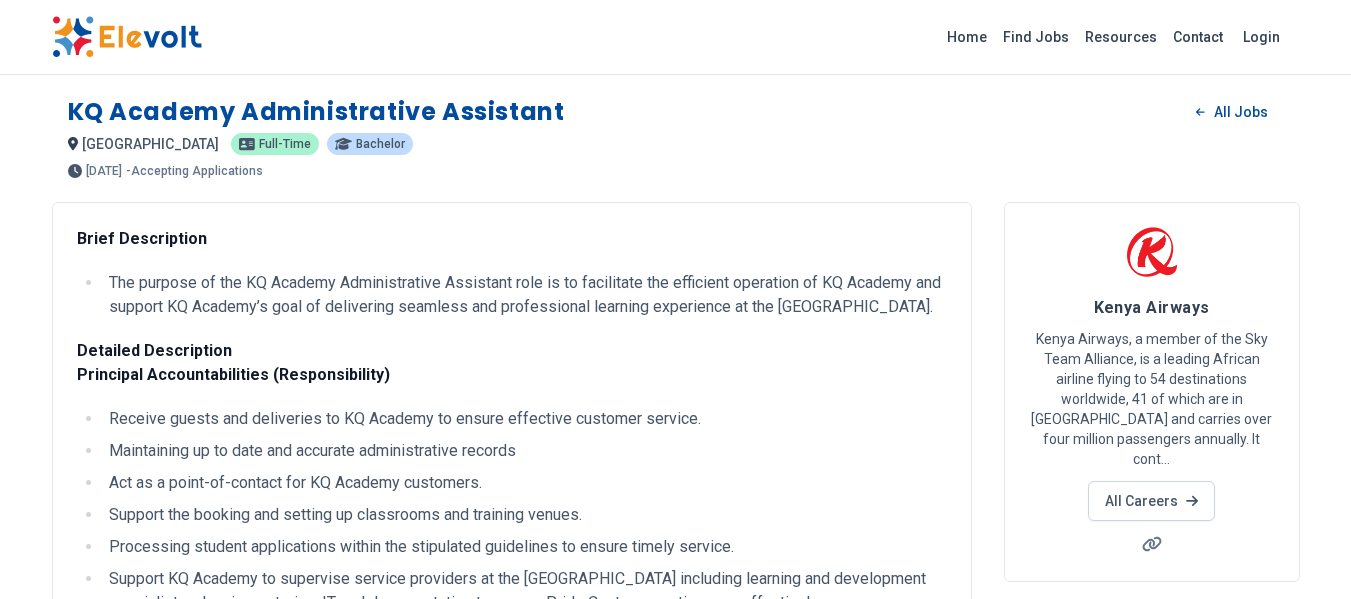 scroll, scrollTop: 761, scrollLeft: 0, axis: vertical 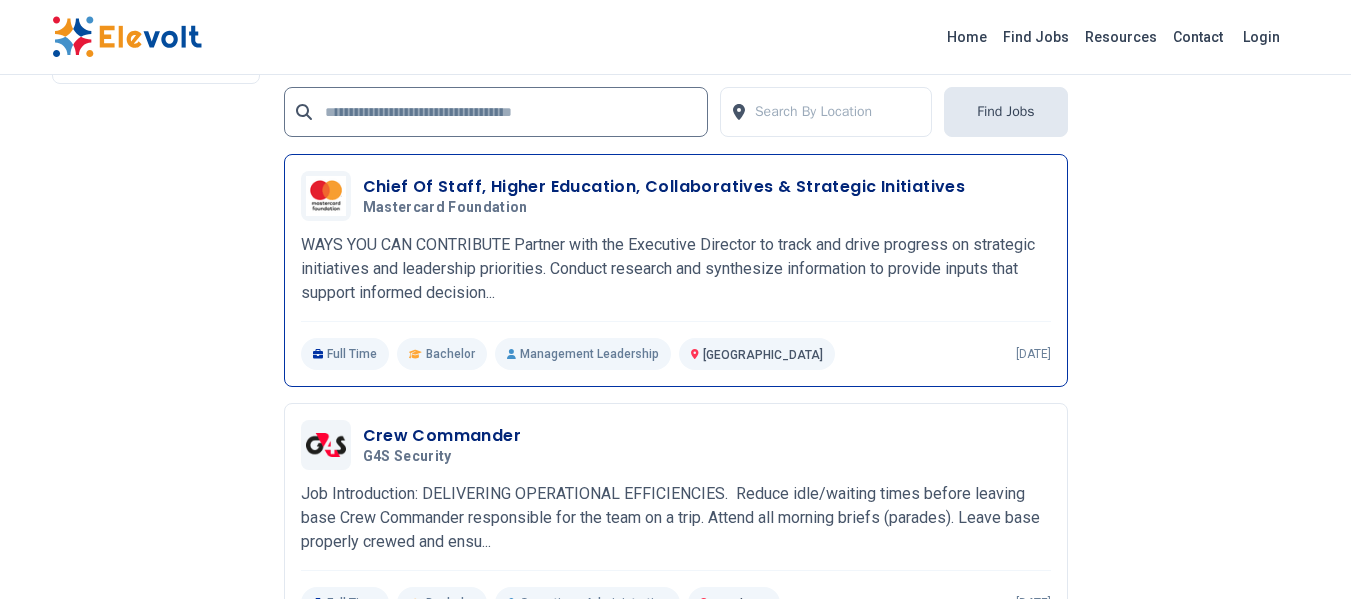 click on "WAYS YOU CAN CONTRIBUTE
Partner with the Executive Director to track and drive progress on strategic initiatives and leadership priorities.
Conduct research and synthesize information to provide inputs that support informed decision..." at bounding box center (676, 269) 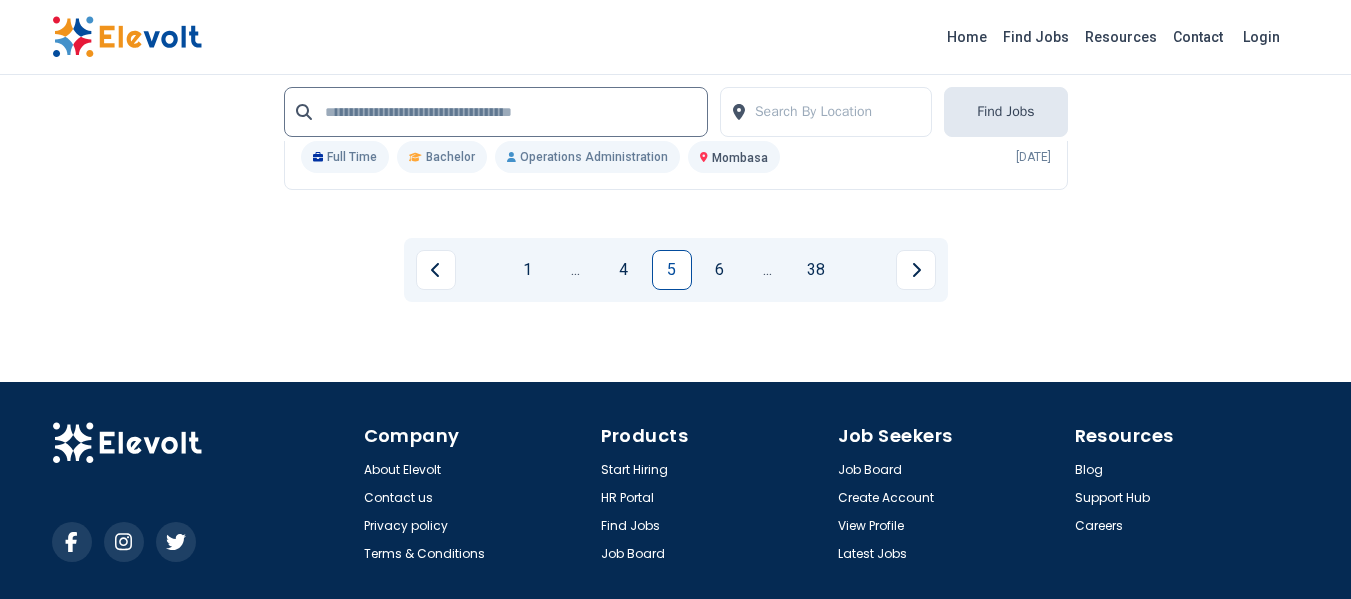 scroll, scrollTop: 4711, scrollLeft: 0, axis: vertical 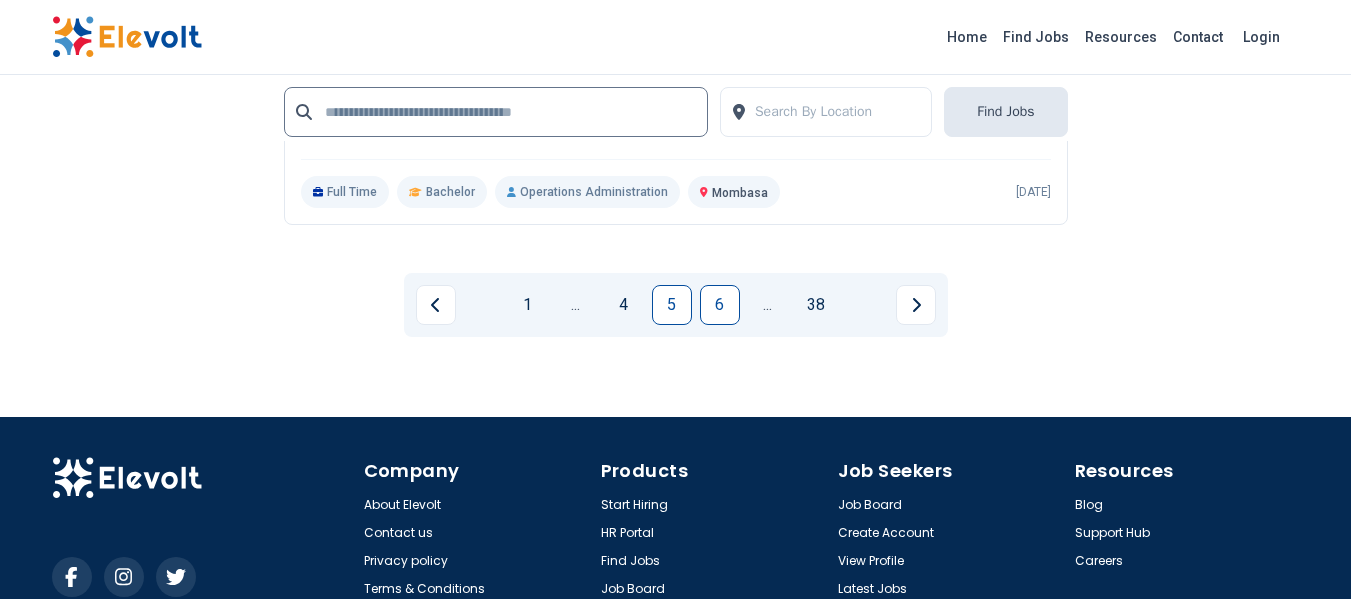 click on "6" at bounding box center (720, 305) 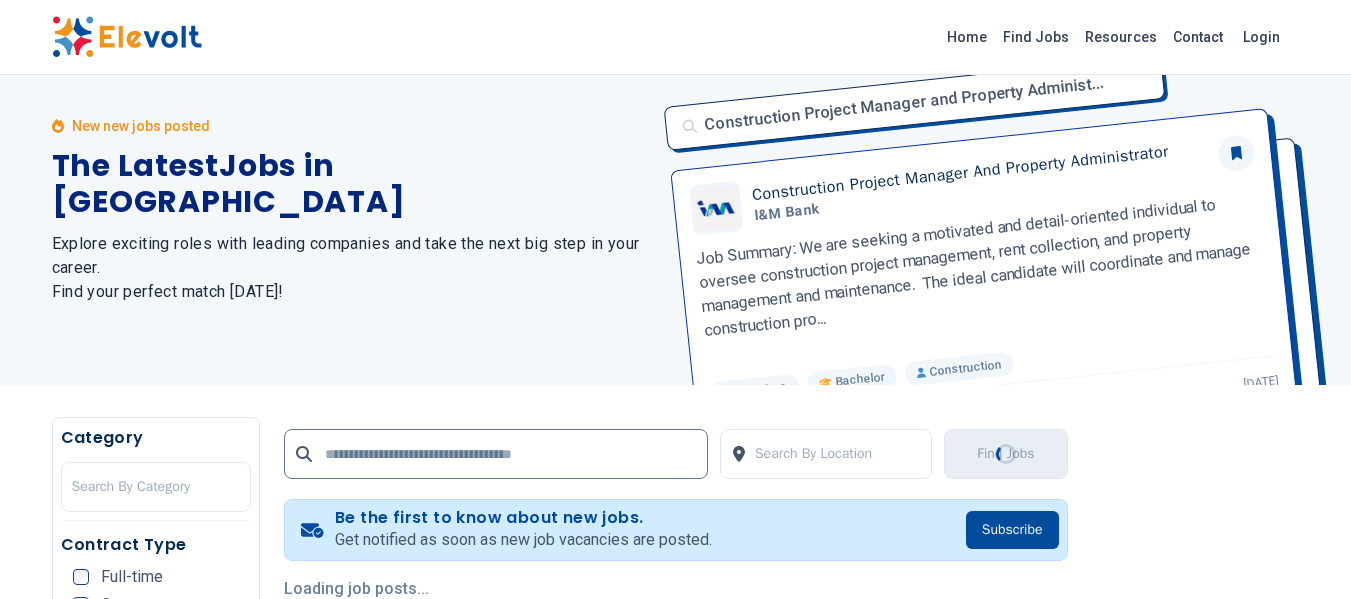 scroll, scrollTop: 0, scrollLeft: 0, axis: both 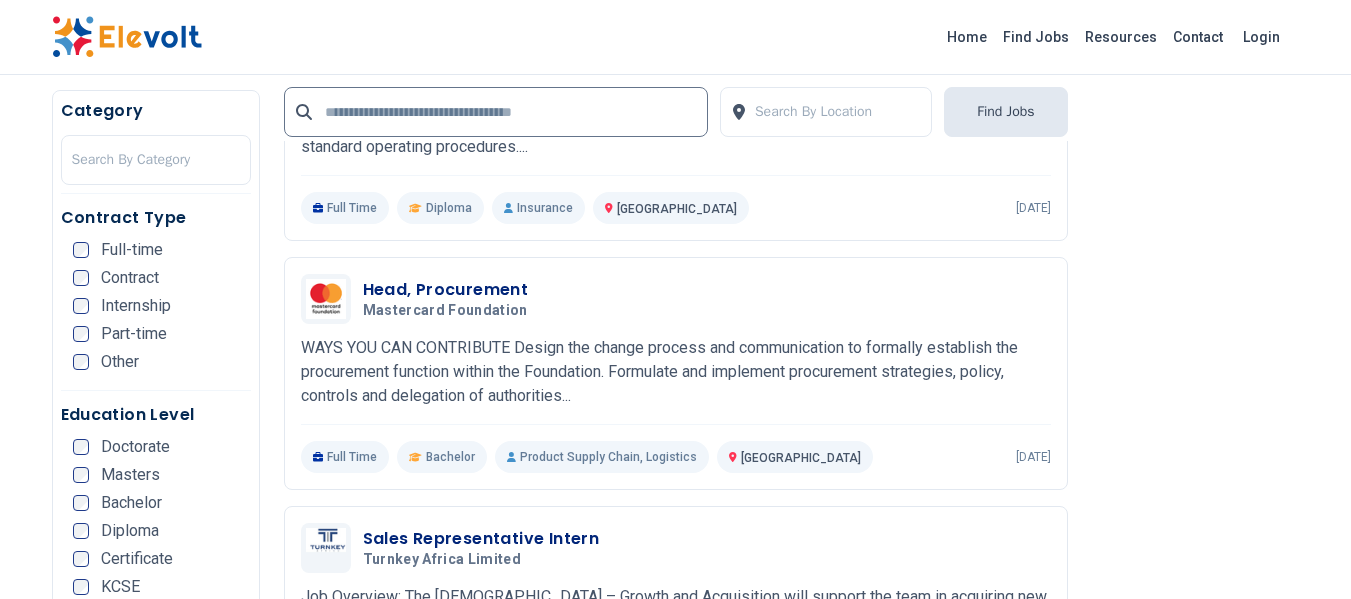 drag, startPoint x: 1349, startPoint y: 286, endPoint x: 1352, endPoint y: 323, distance: 37.12142 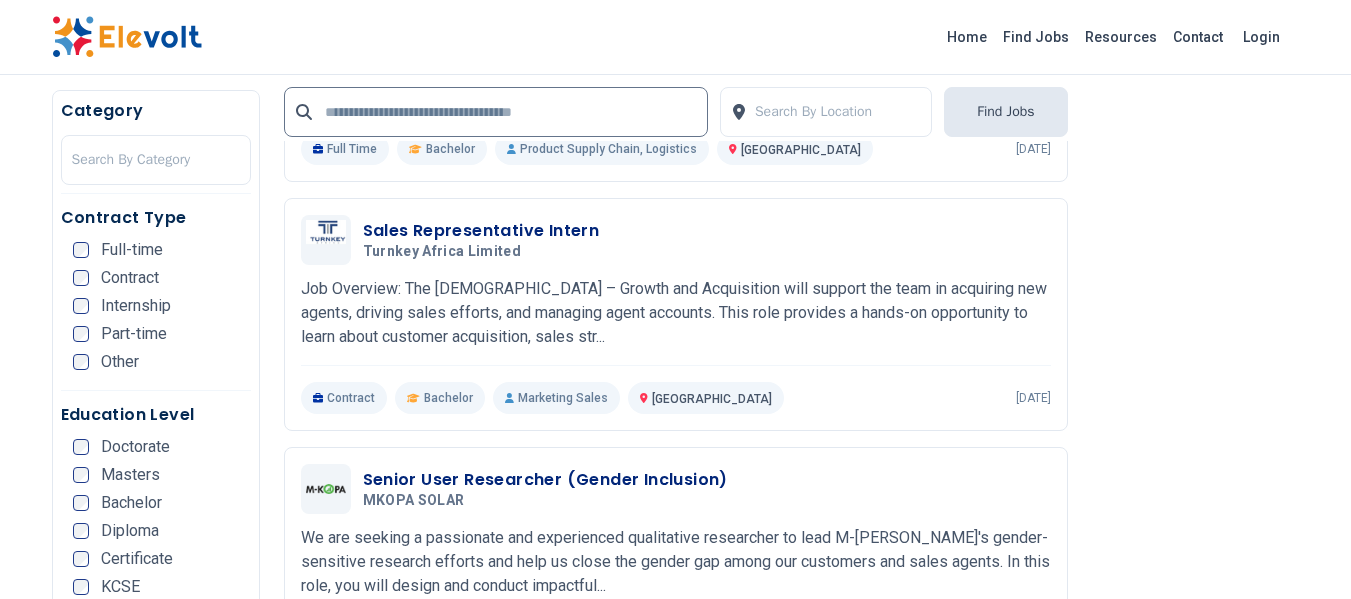 scroll, scrollTop: 2396, scrollLeft: 0, axis: vertical 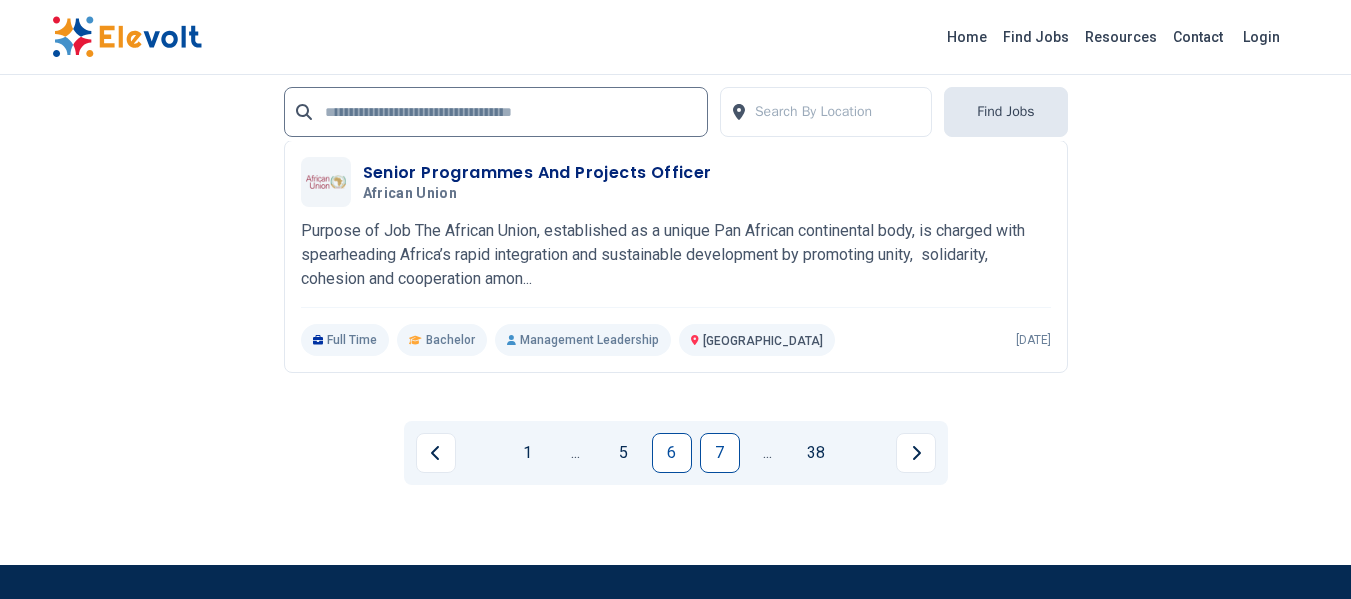 click on "7" at bounding box center [720, 453] 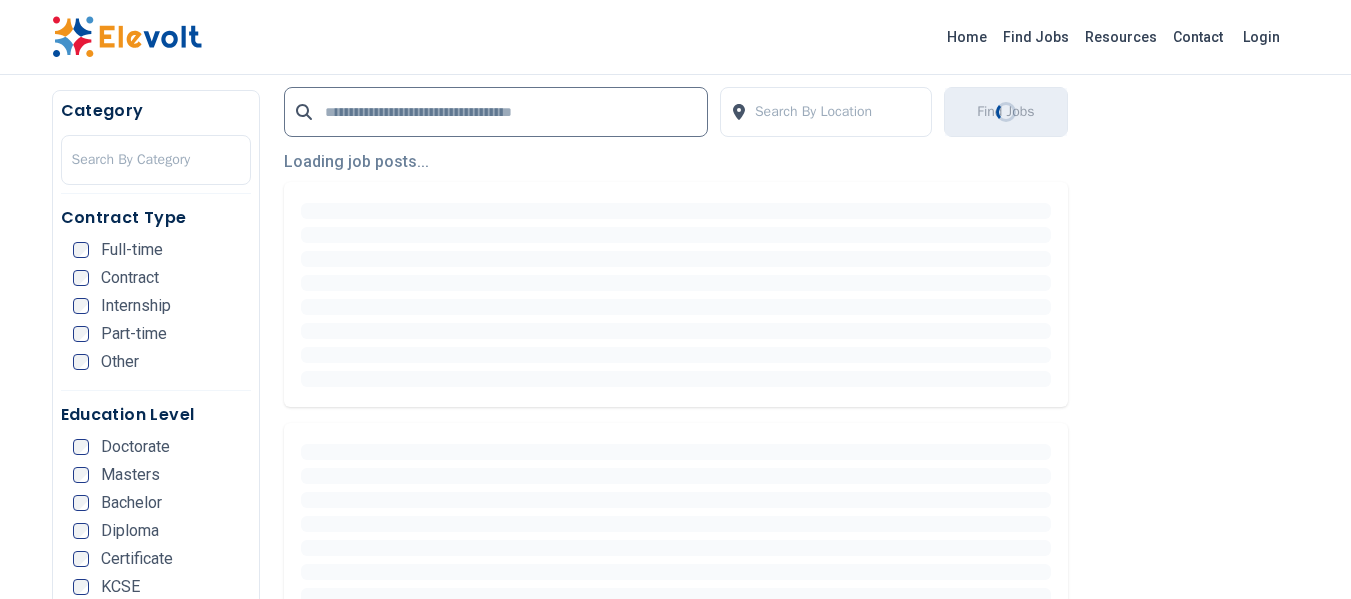 scroll, scrollTop: 0, scrollLeft: 0, axis: both 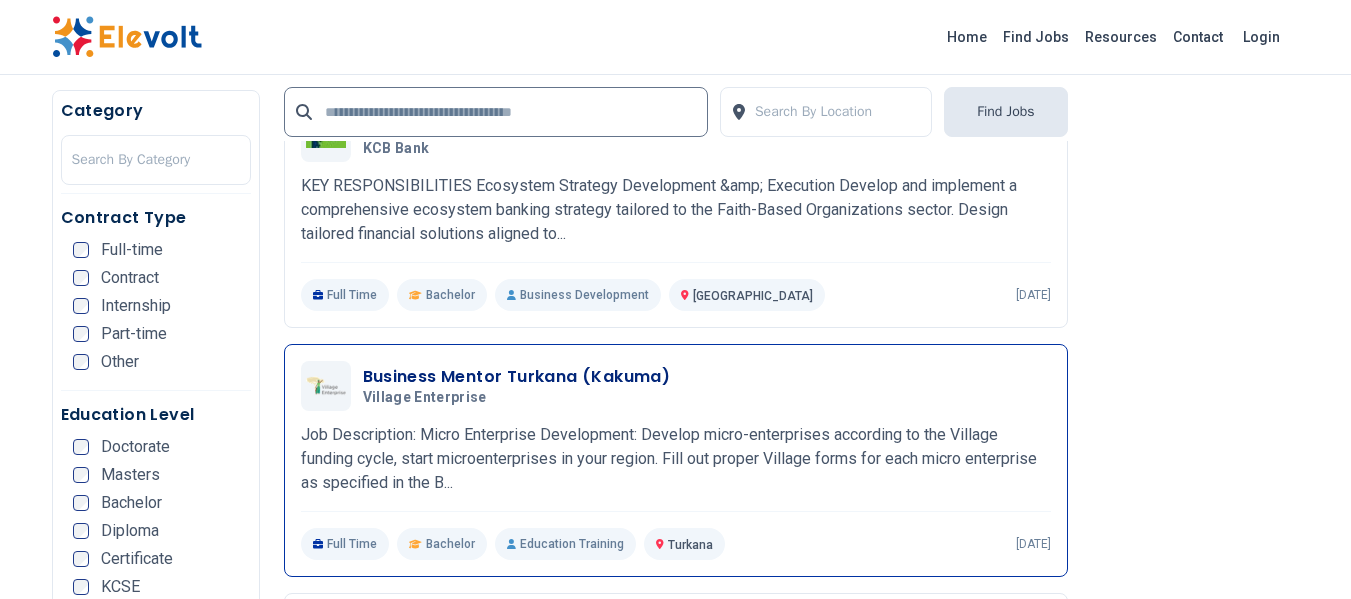 click on "Business Mentor   Turkana (Kakuma) Village Enterprise 06/30/2025 07/30/2025" at bounding box center [707, 386] 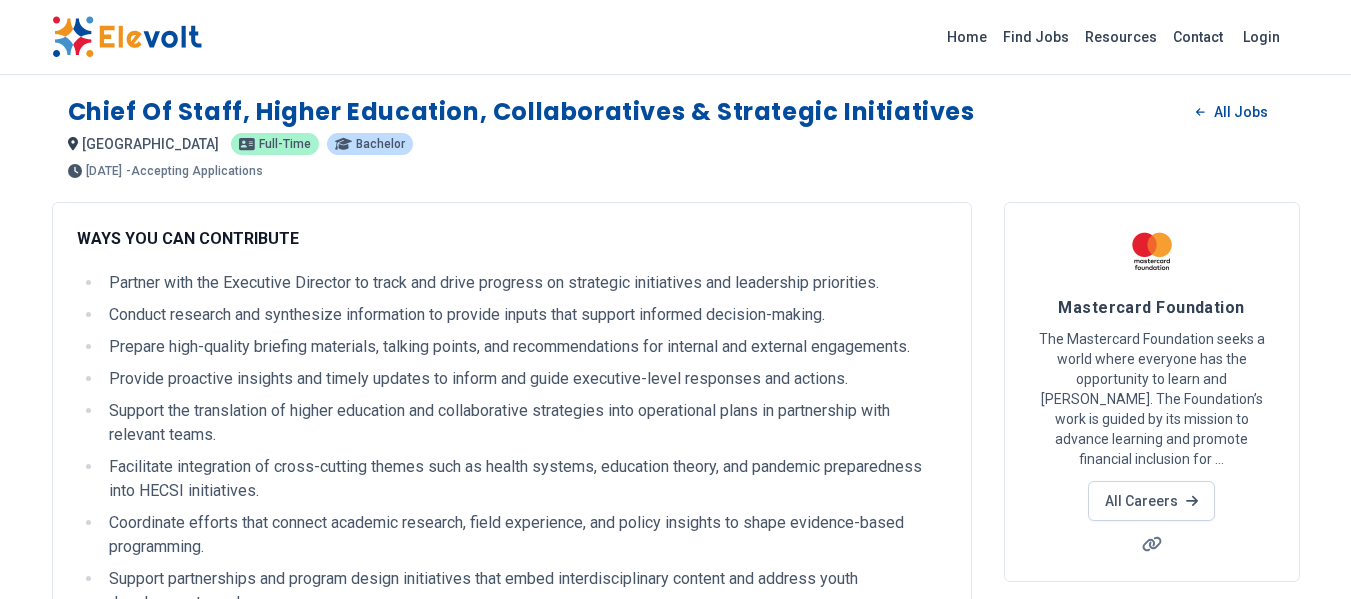 scroll, scrollTop: 0, scrollLeft: 0, axis: both 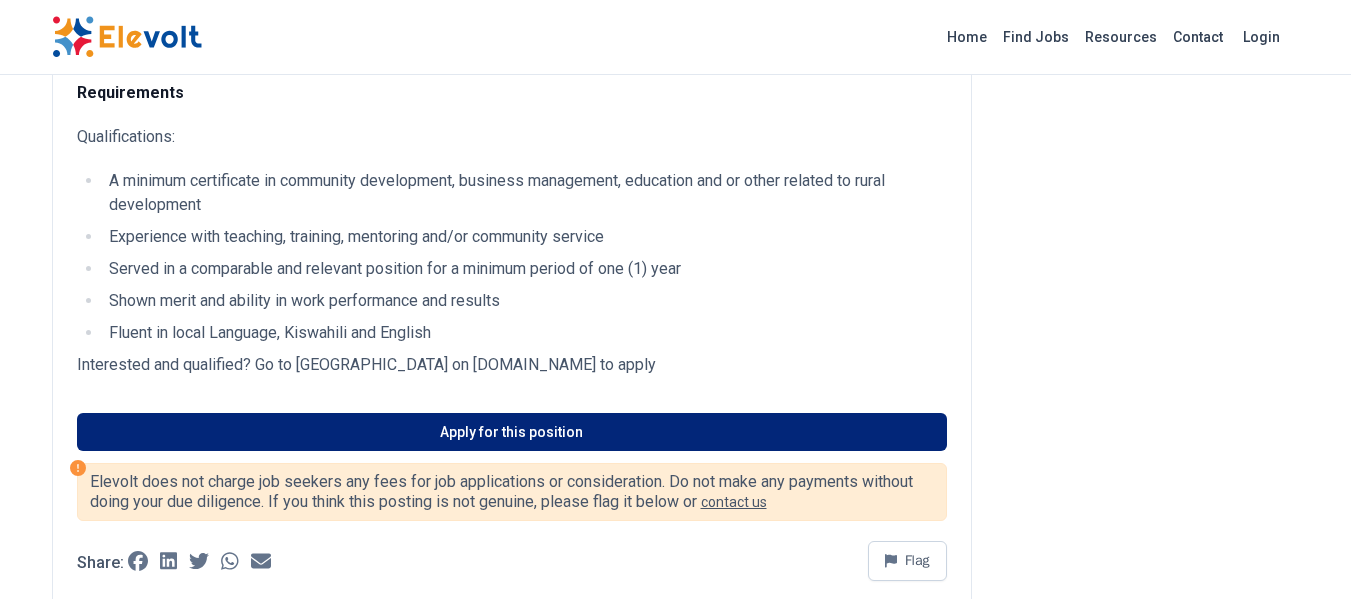click on "Apply for this position" at bounding box center (512, 432) 